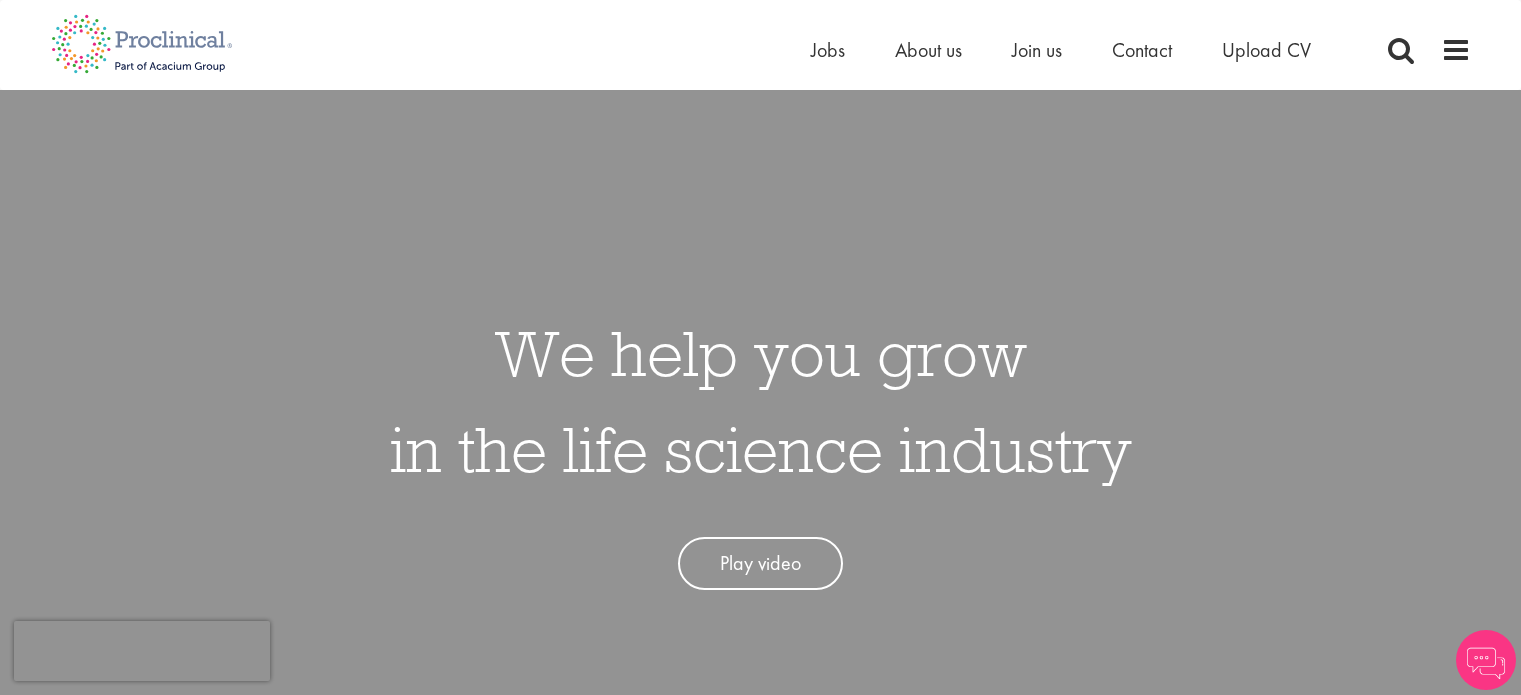 scroll, scrollTop: 0, scrollLeft: 0, axis: both 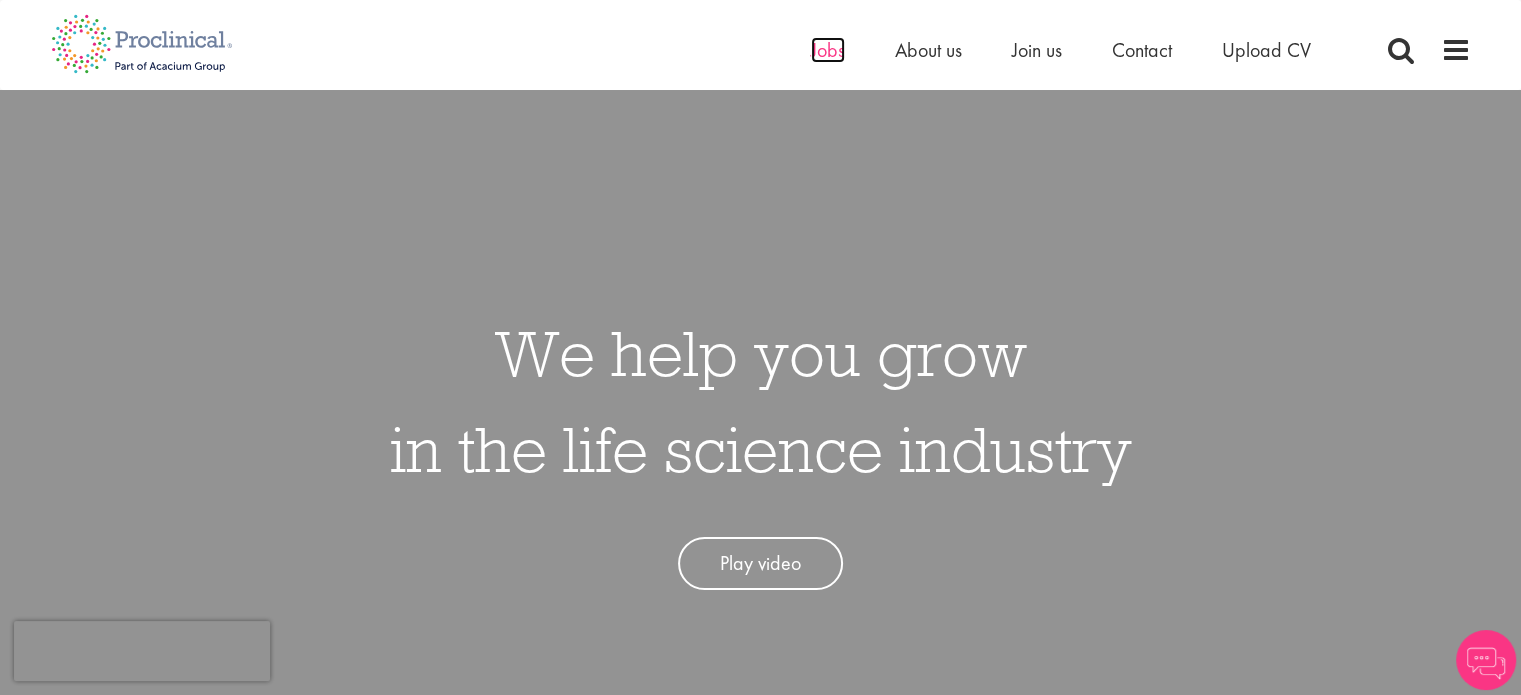 click on "Jobs" at bounding box center [828, 50] 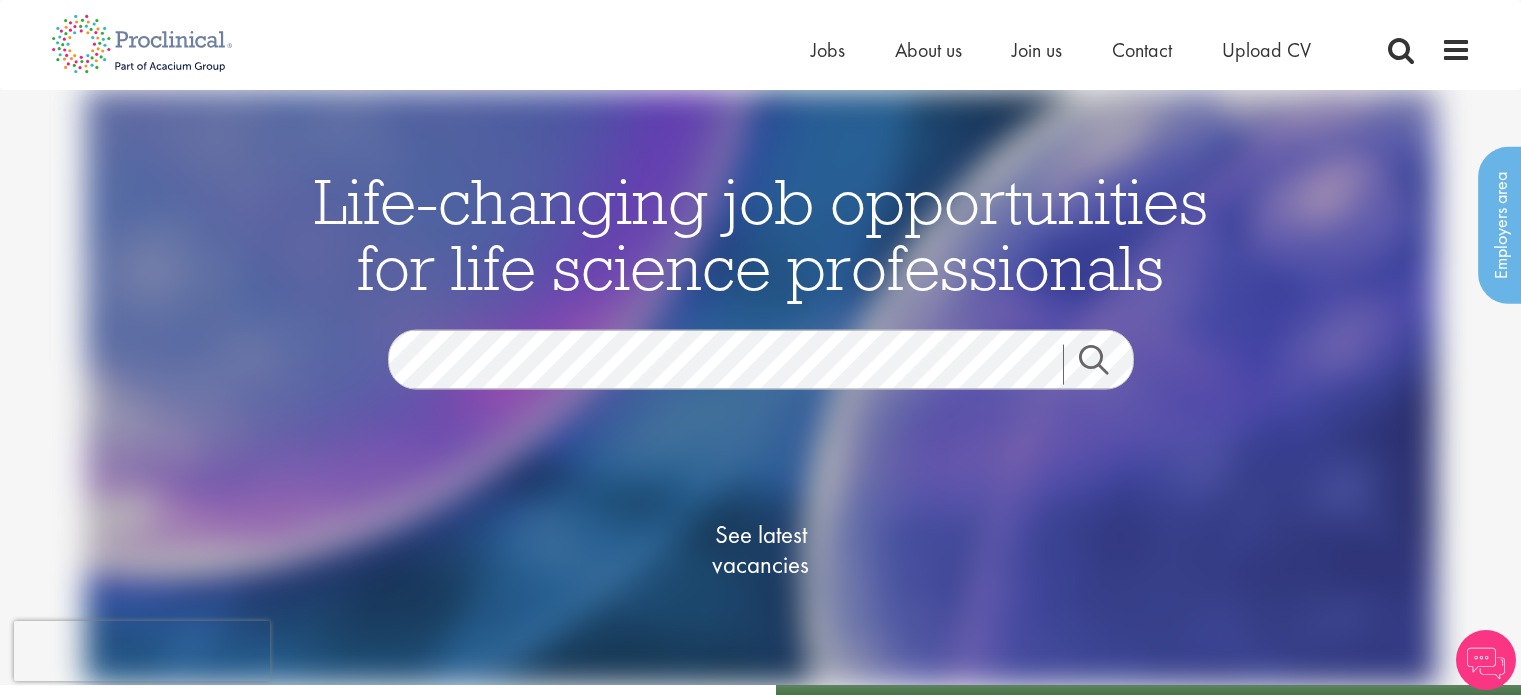 scroll, scrollTop: 0, scrollLeft: 0, axis: both 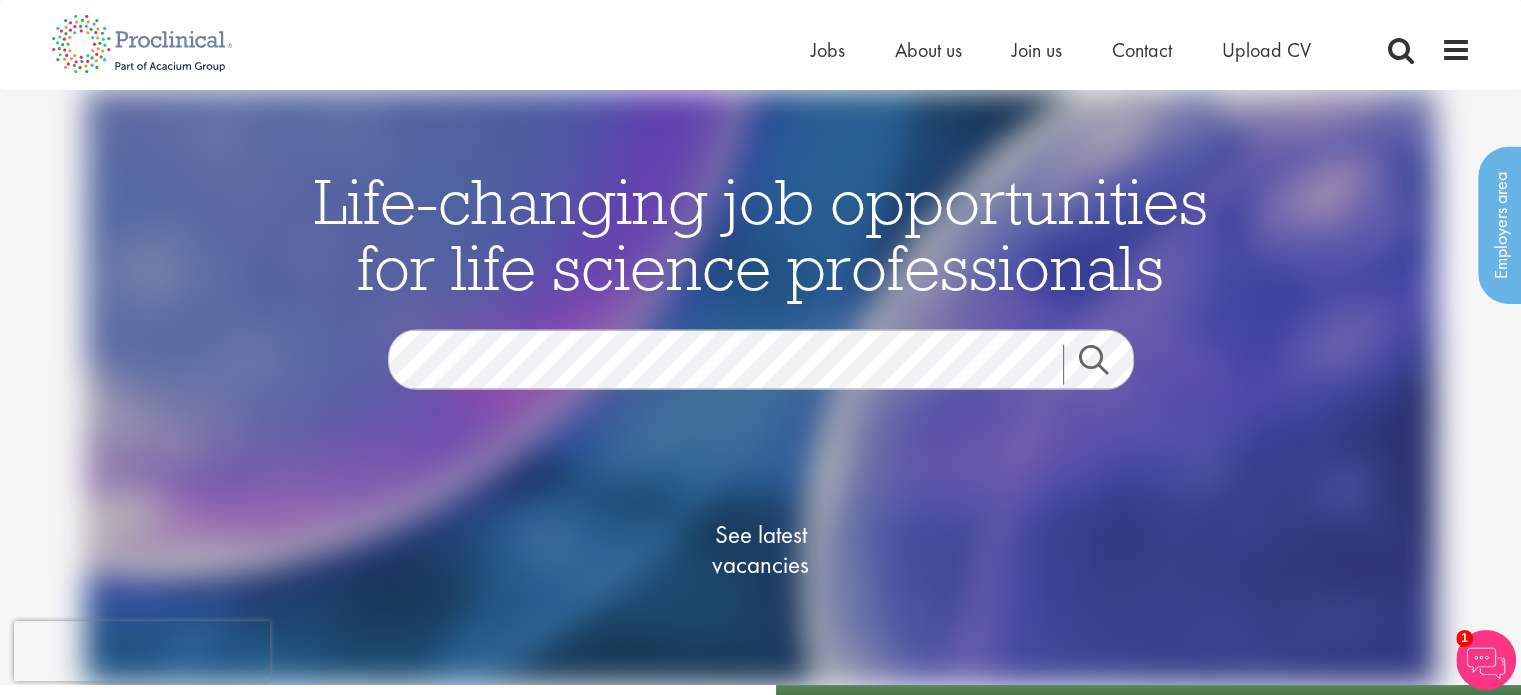click on "Search" at bounding box center [1106, 365] 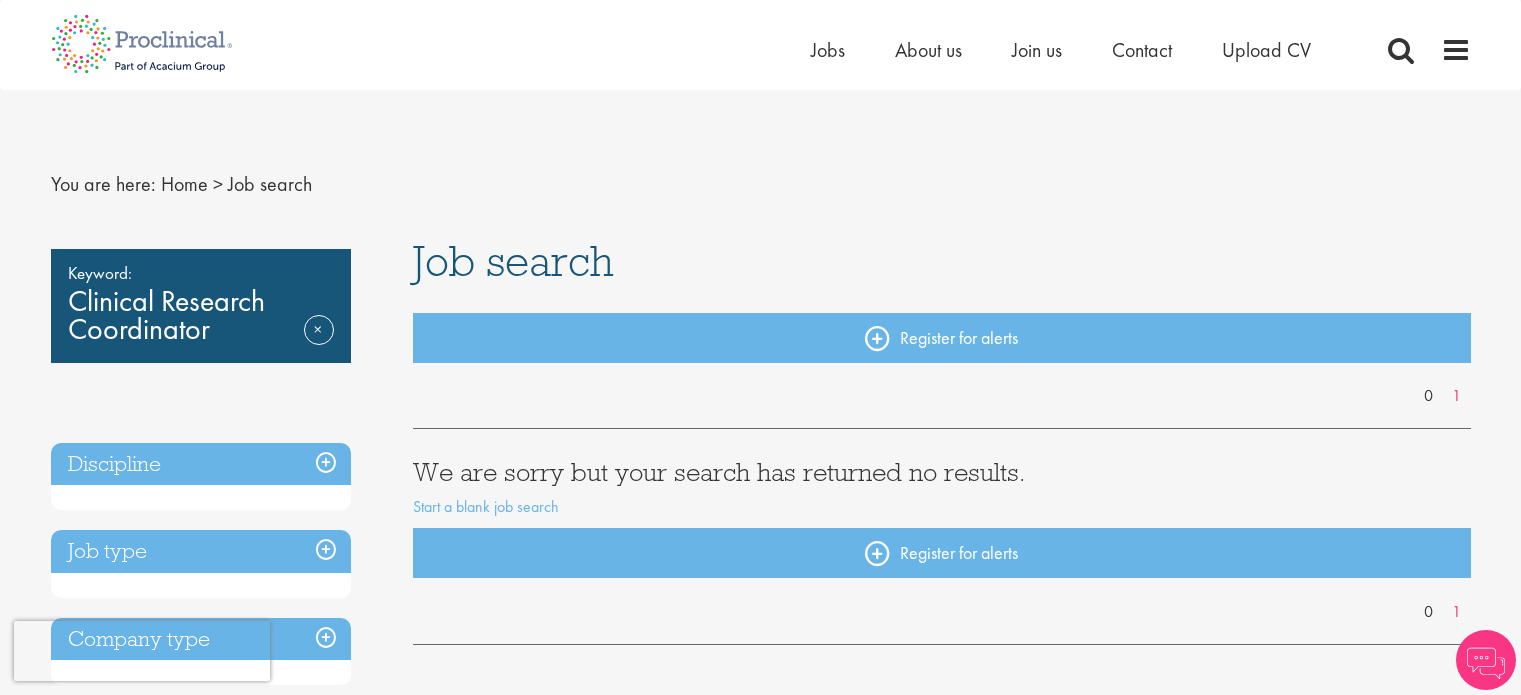 scroll, scrollTop: 0, scrollLeft: 0, axis: both 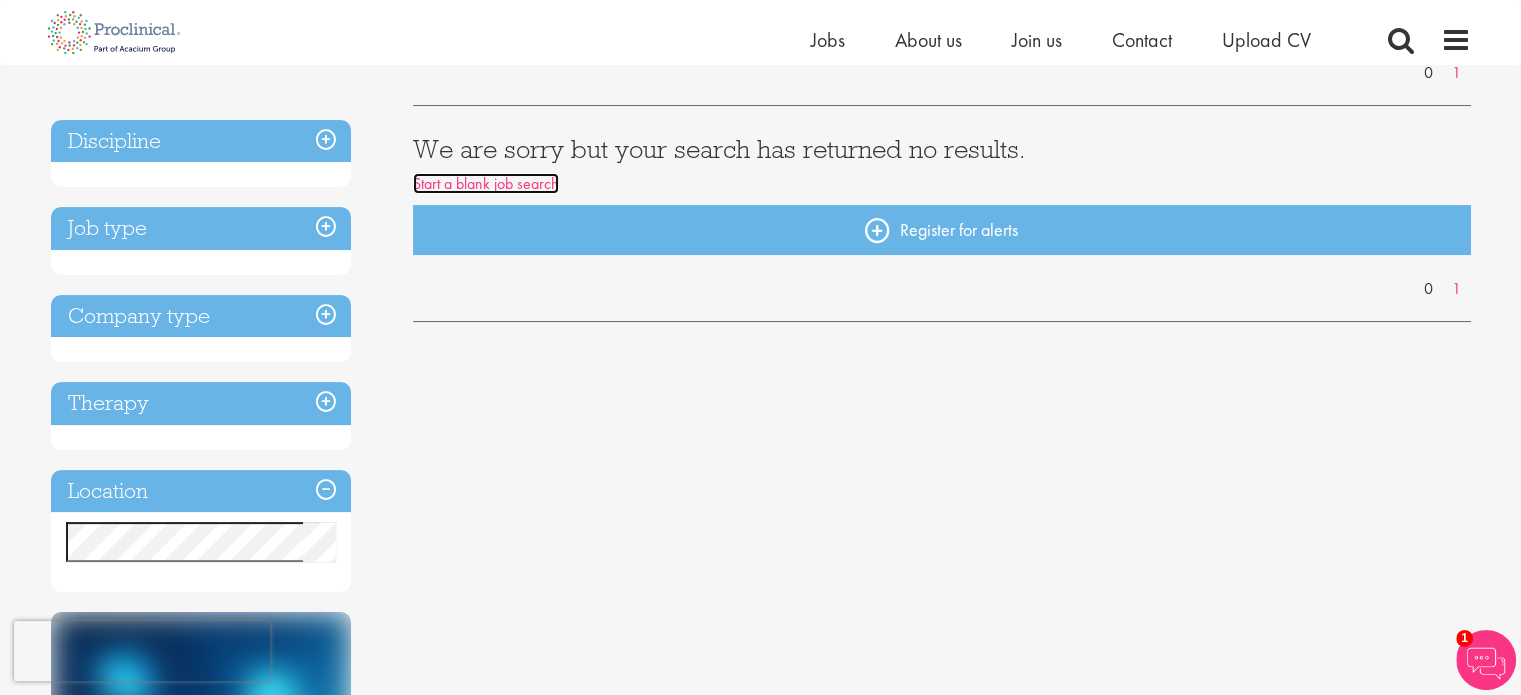 click on "Start a blank job search" at bounding box center [486, 183] 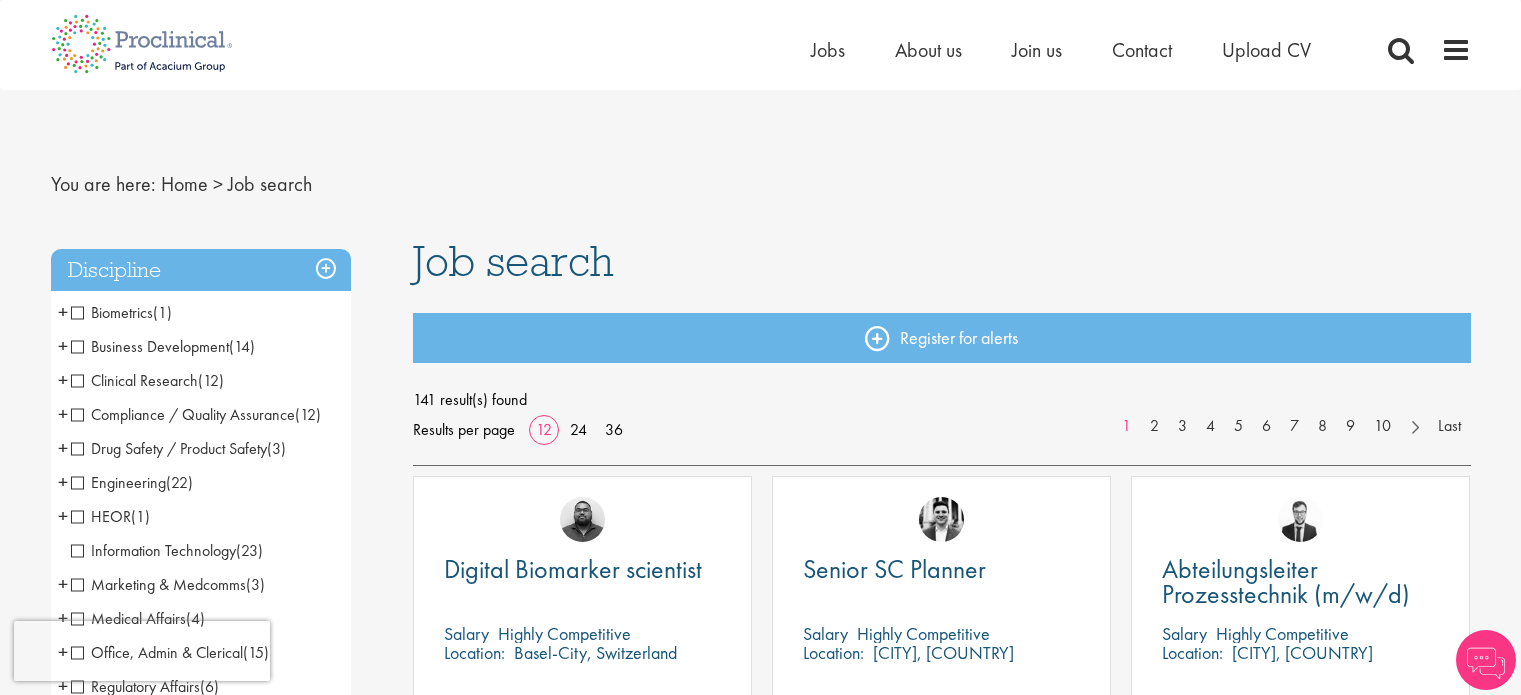scroll, scrollTop: 0, scrollLeft: 0, axis: both 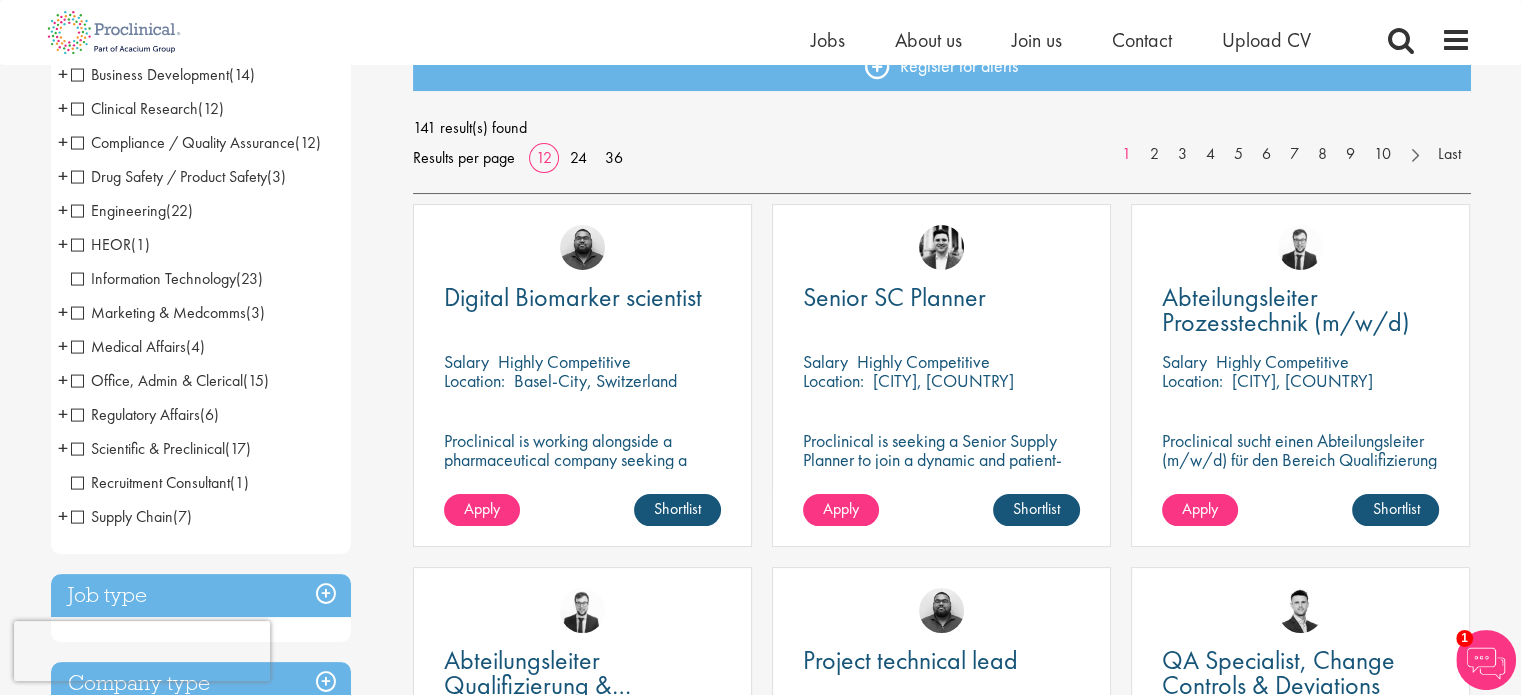 click on "Compliance / Quality Assurance" at bounding box center [183, 142] 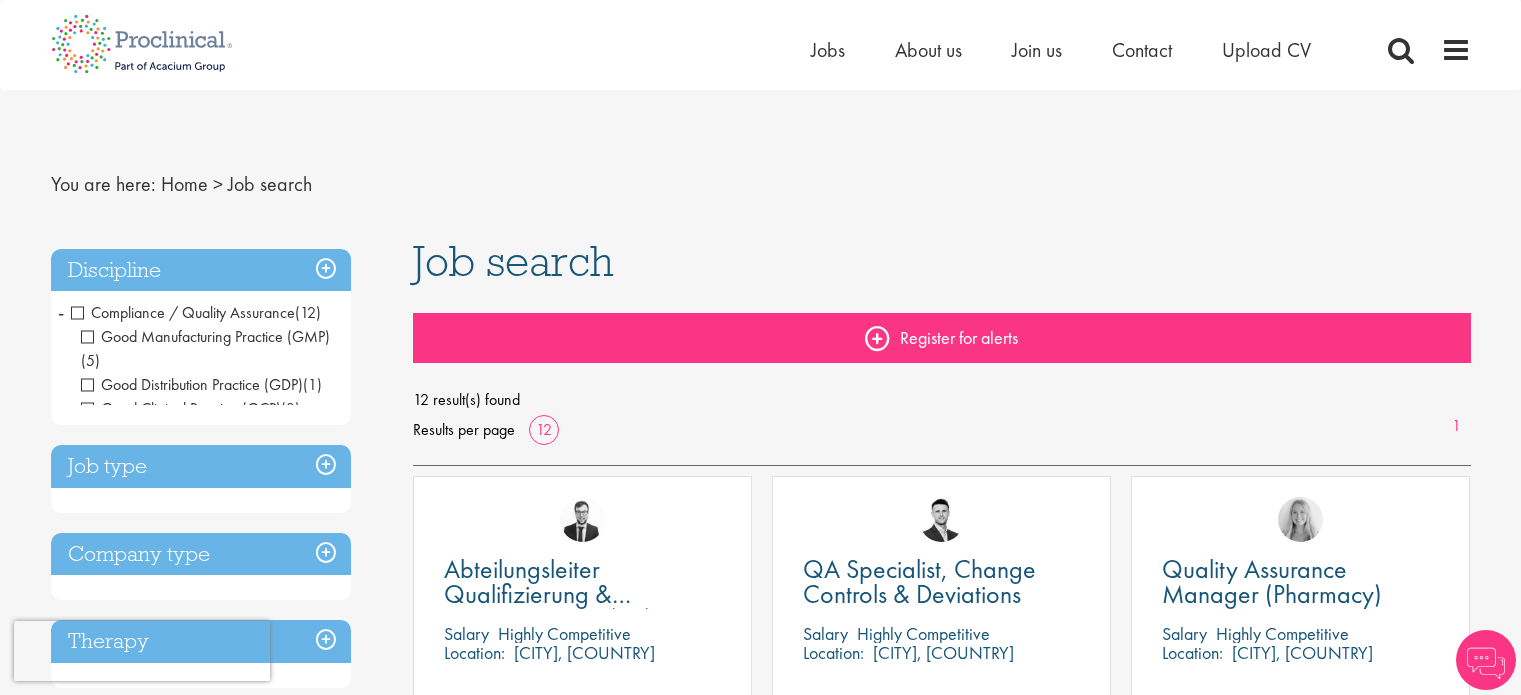 scroll, scrollTop: 0, scrollLeft: 0, axis: both 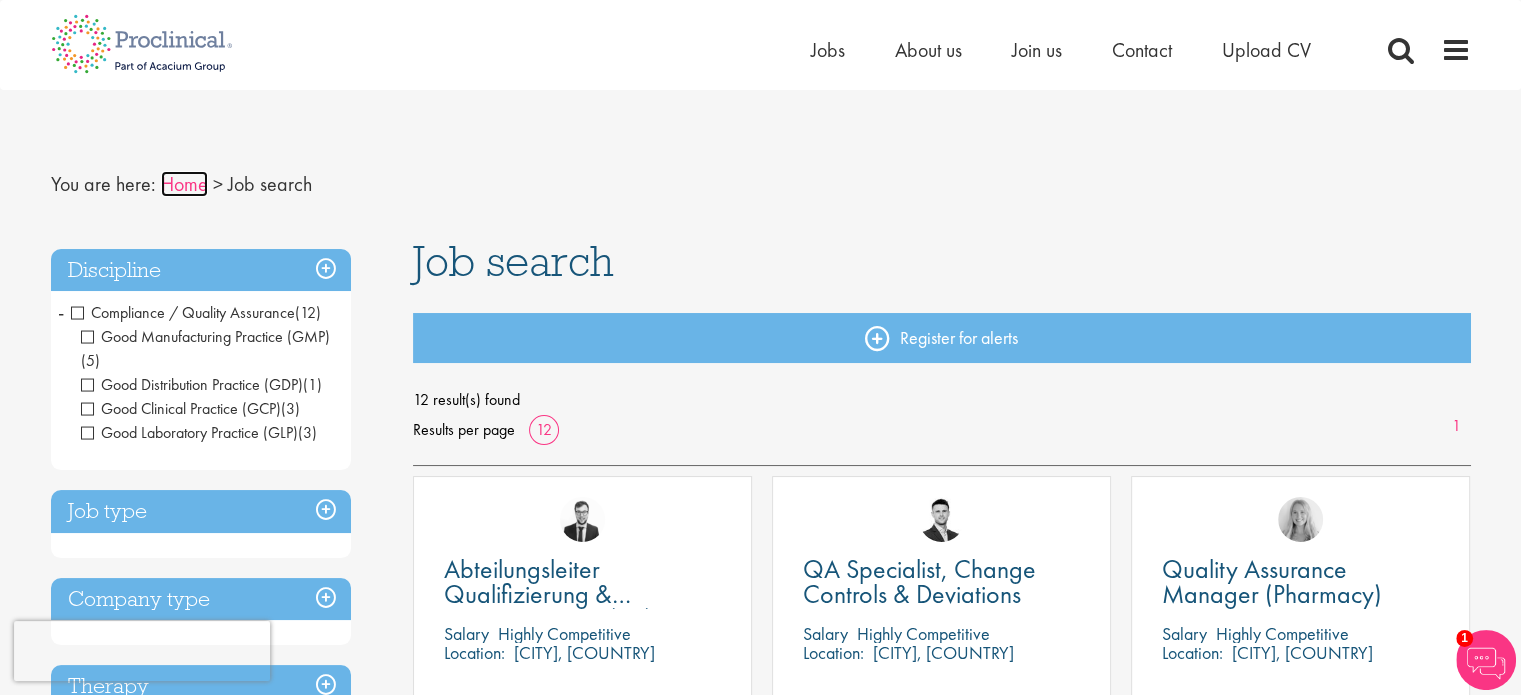 click on "Home" at bounding box center [184, 184] 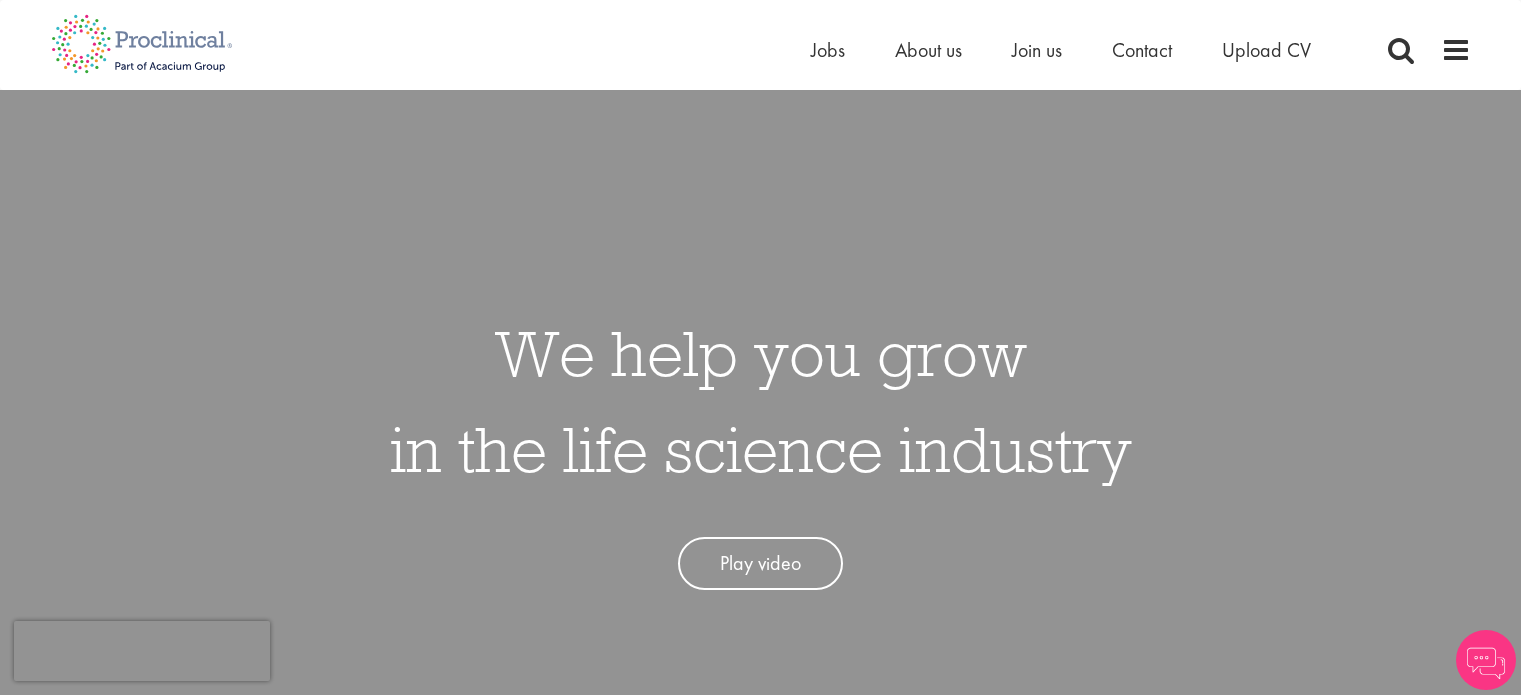 scroll, scrollTop: 0, scrollLeft: 0, axis: both 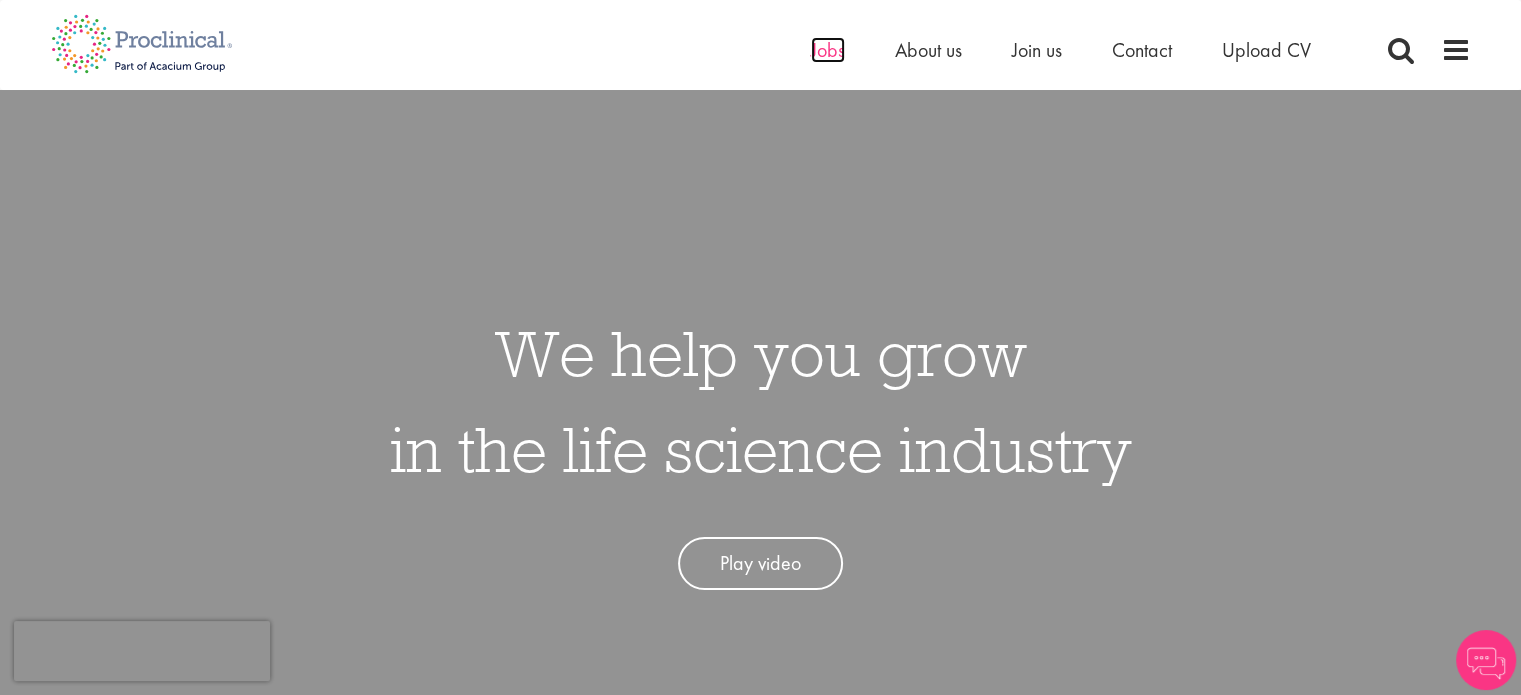 click on "Jobs" at bounding box center (828, 50) 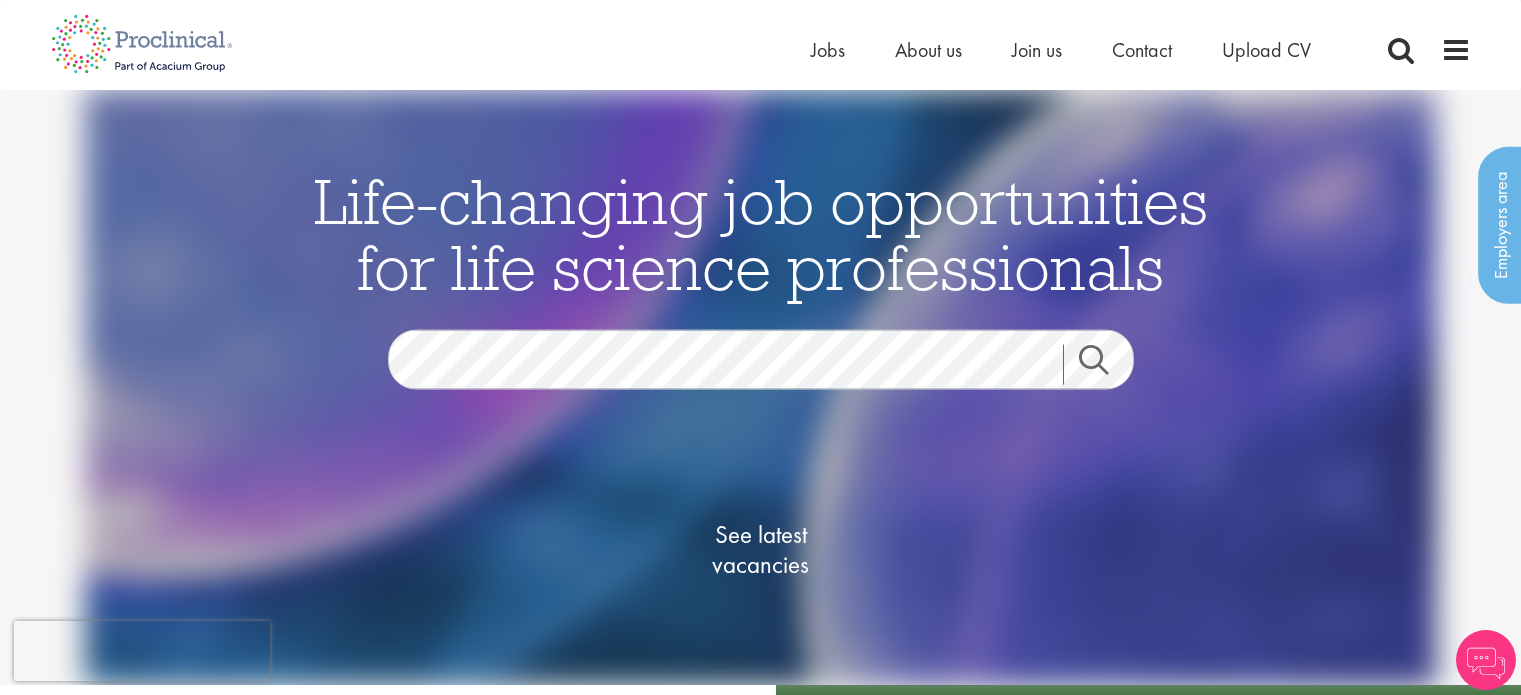 scroll, scrollTop: 0, scrollLeft: 0, axis: both 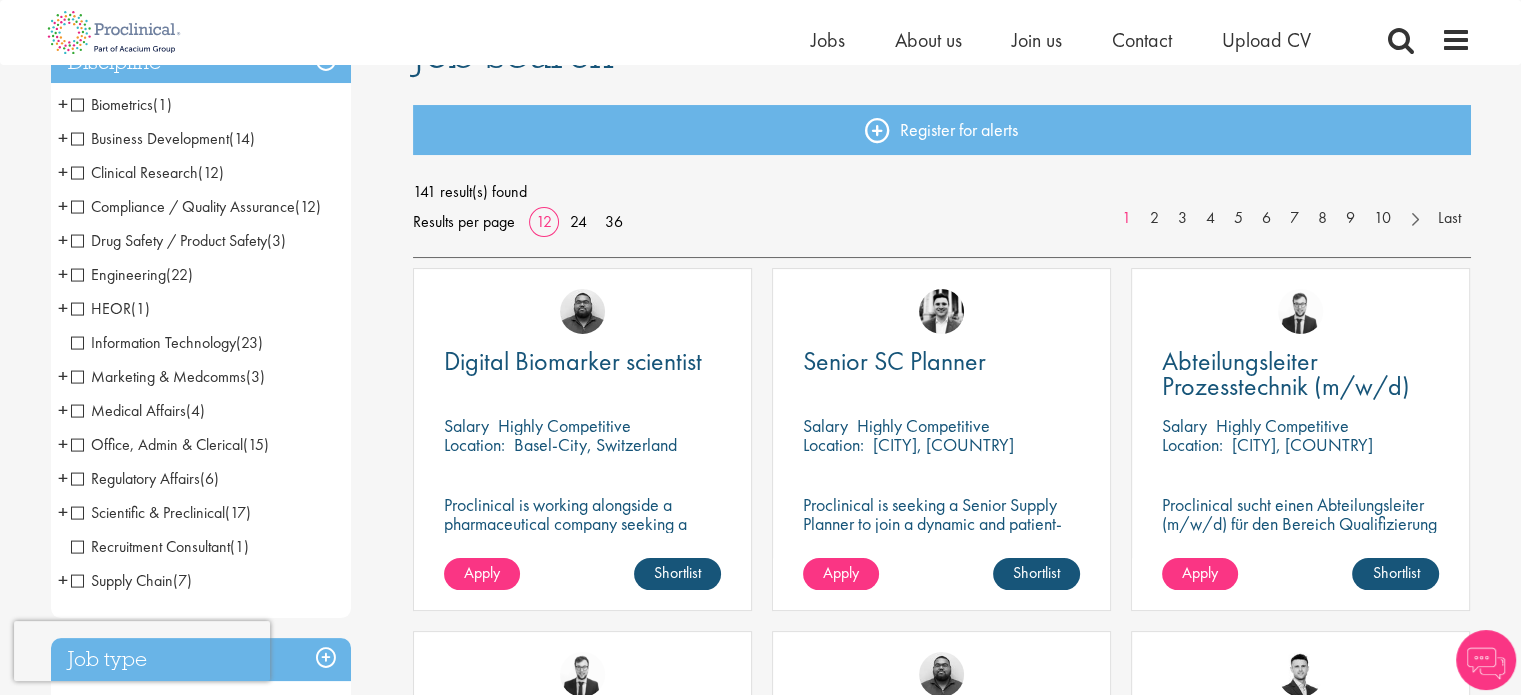 click on "Clinical Research" at bounding box center [134, 172] 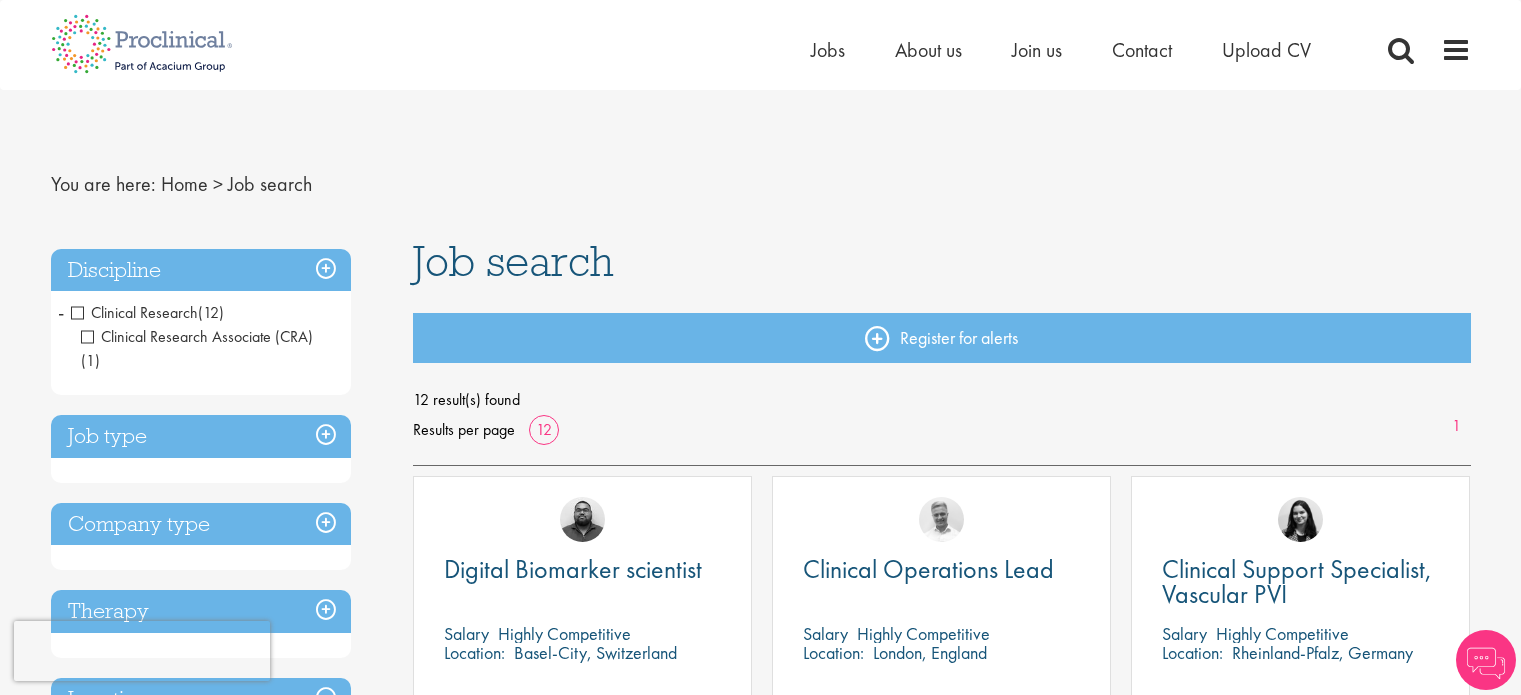 scroll, scrollTop: 0, scrollLeft: 0, axis: both 